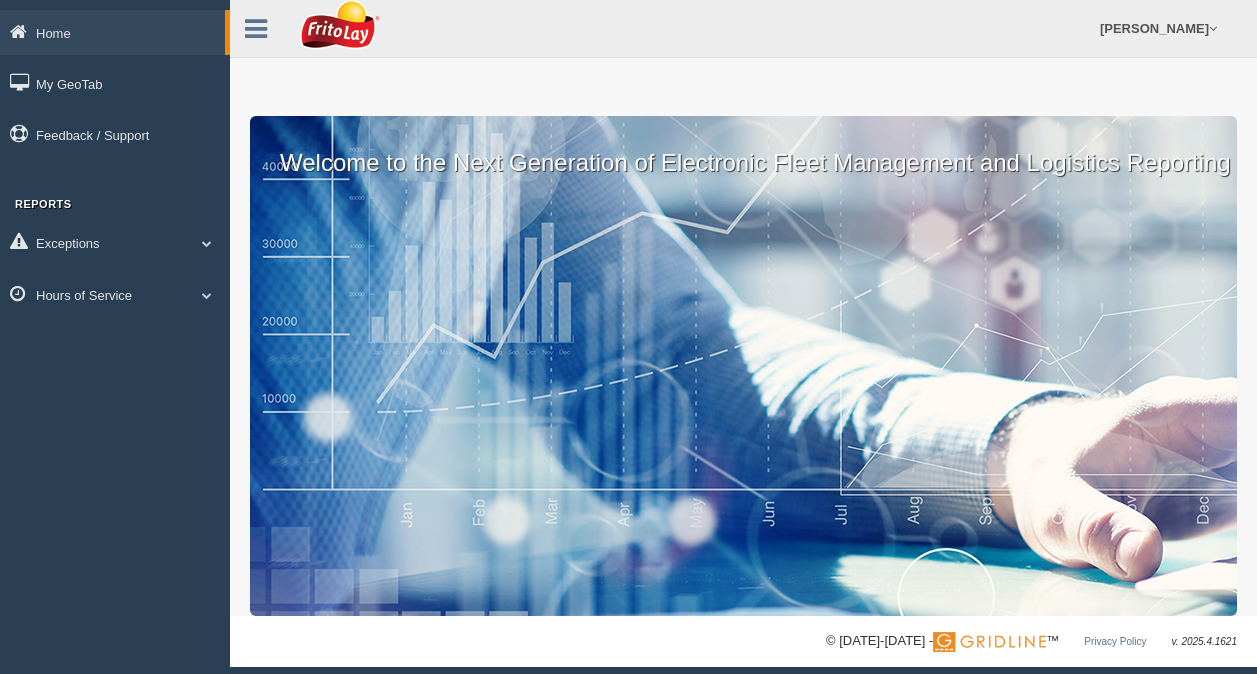 scroll, scrollTop: 0, scrollLeft: 0, axis: both 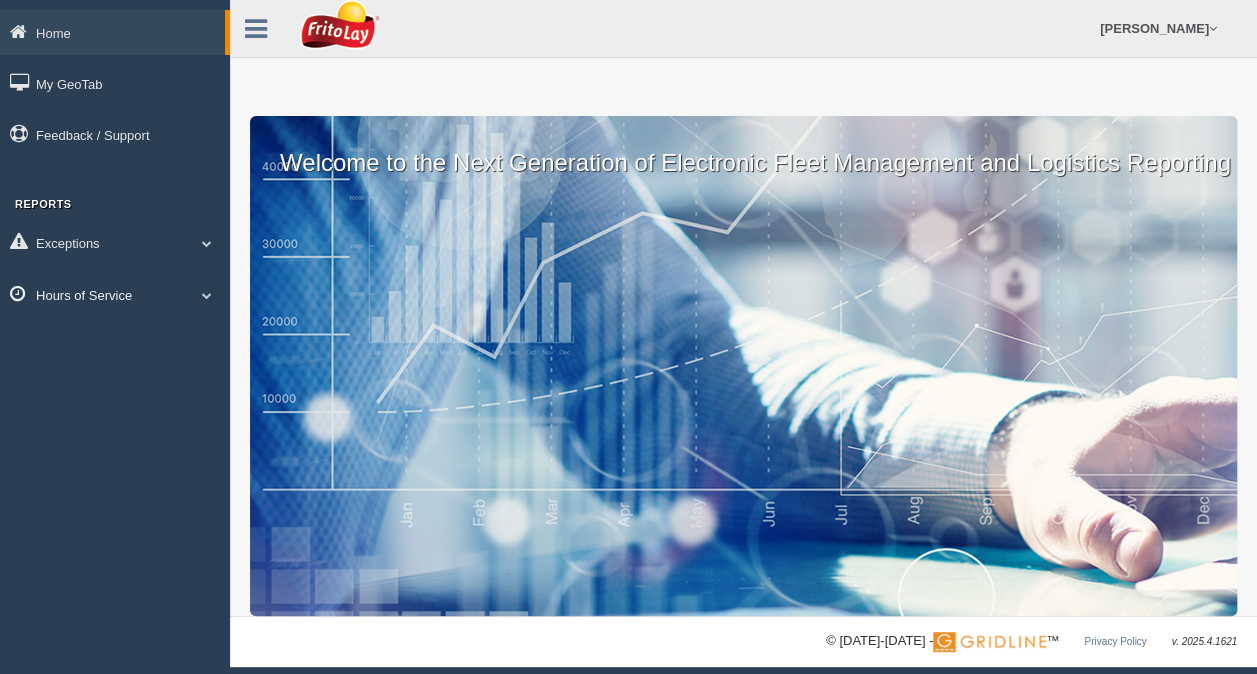 click on "Hours of Service" at bounding box center (115, 294) 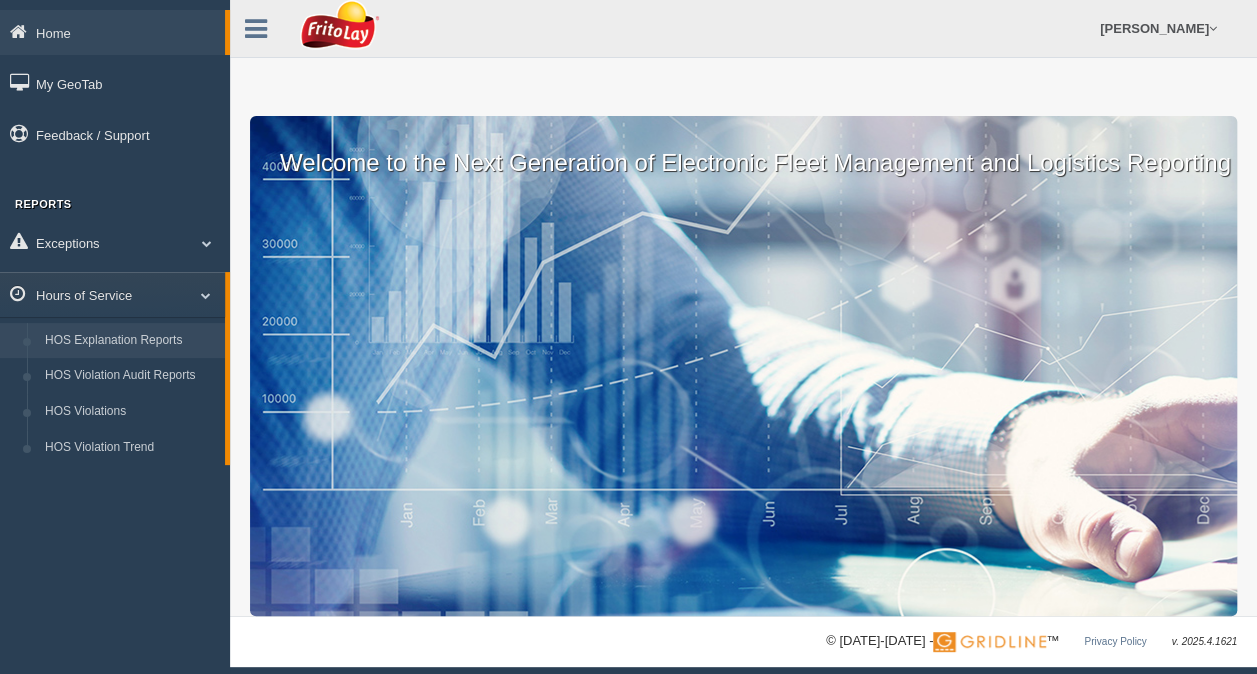 click on "HOS Explanation Reports" at bounding box center [130, 341] 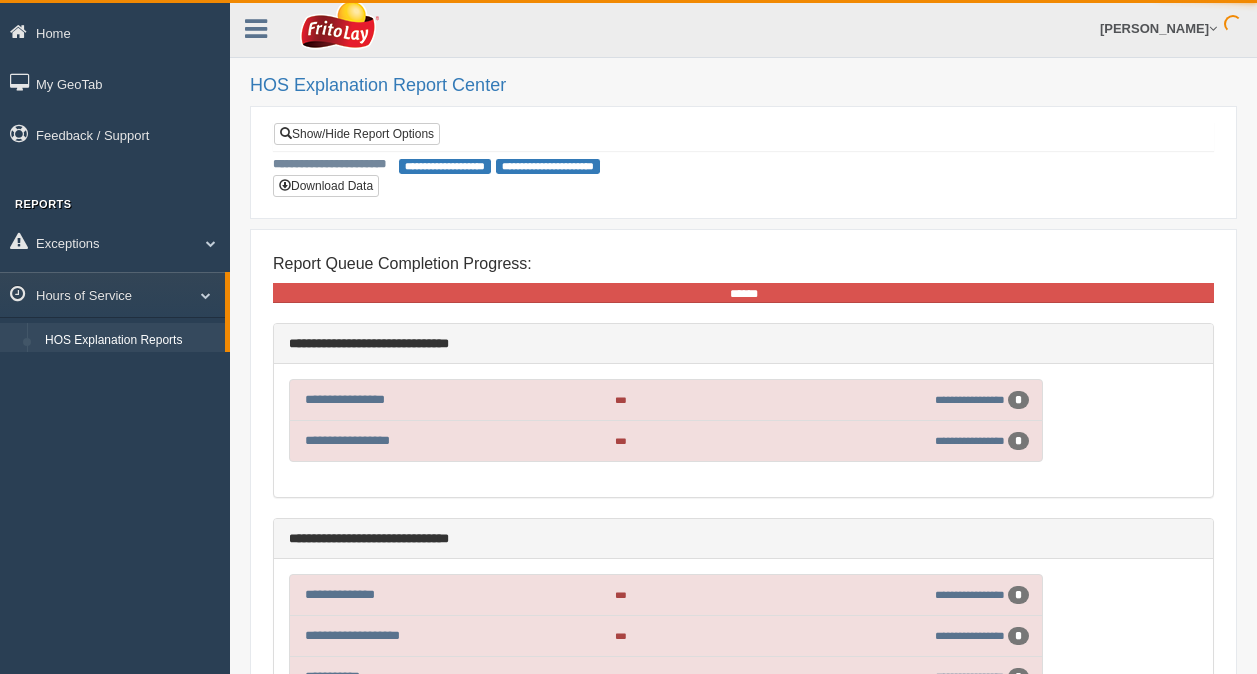 scroll, scrollTop: 0, scrollLeft: 0, axis: both 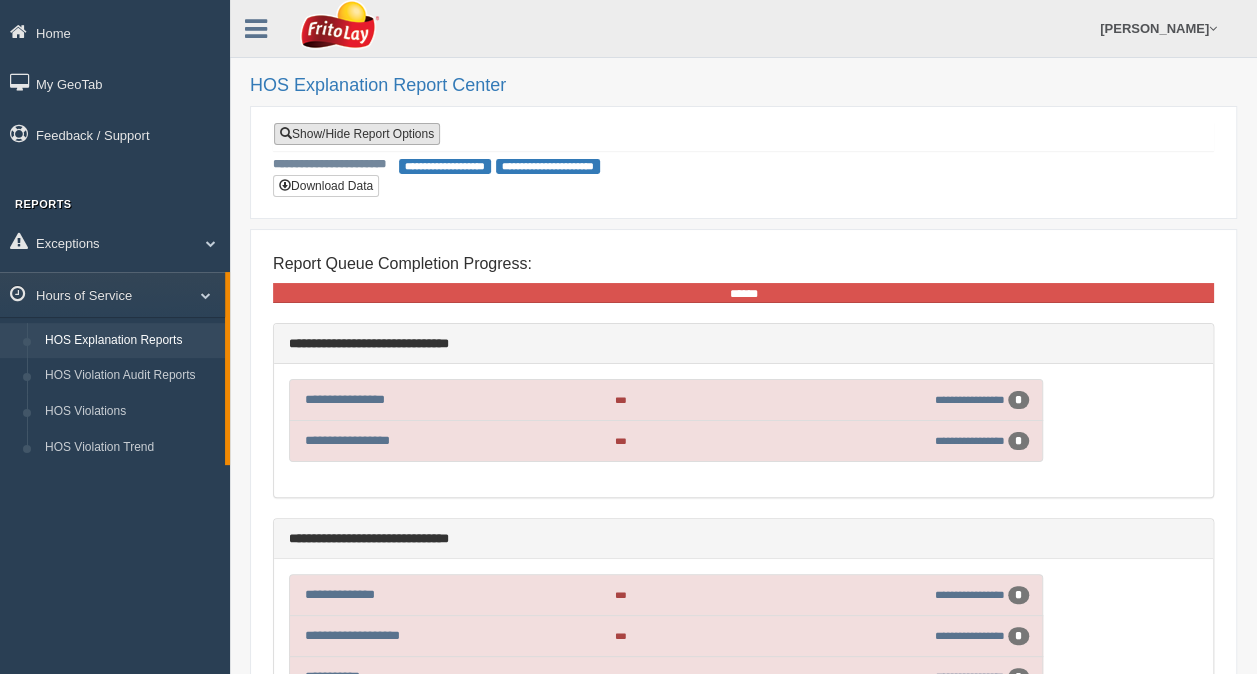 click on "Show/Hide Report Options" at bounding box center (357, 134) 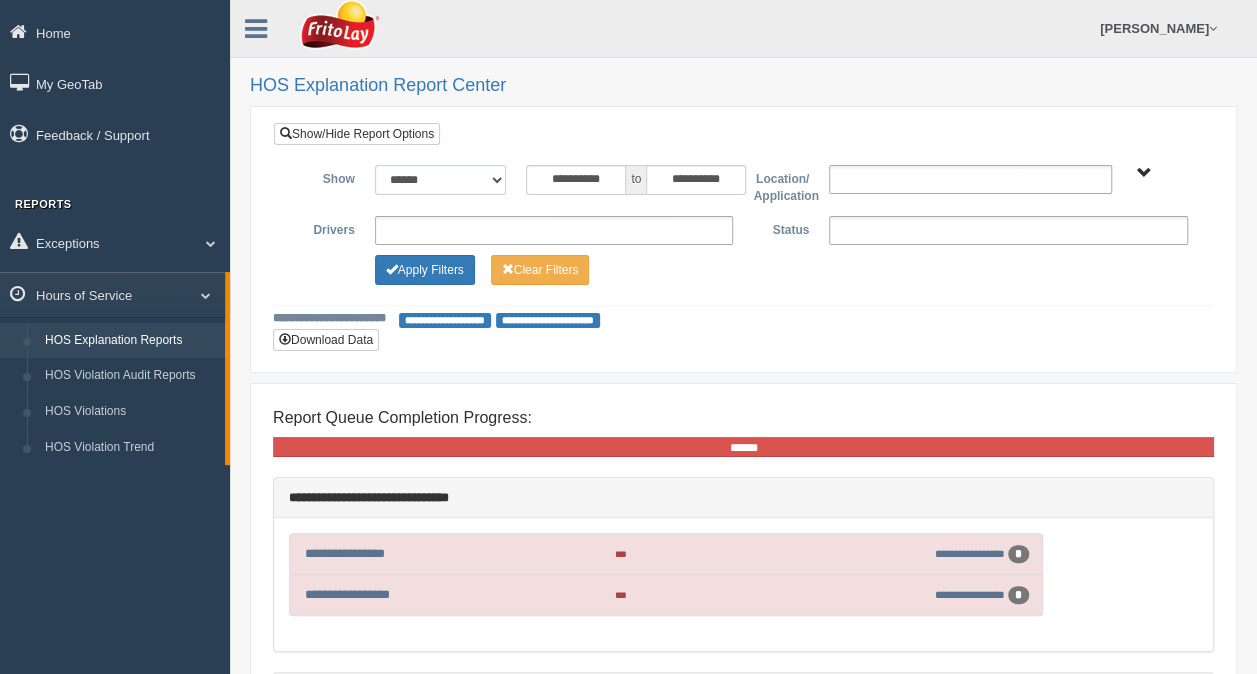 click on "**********" at bounding box center [441, 180] 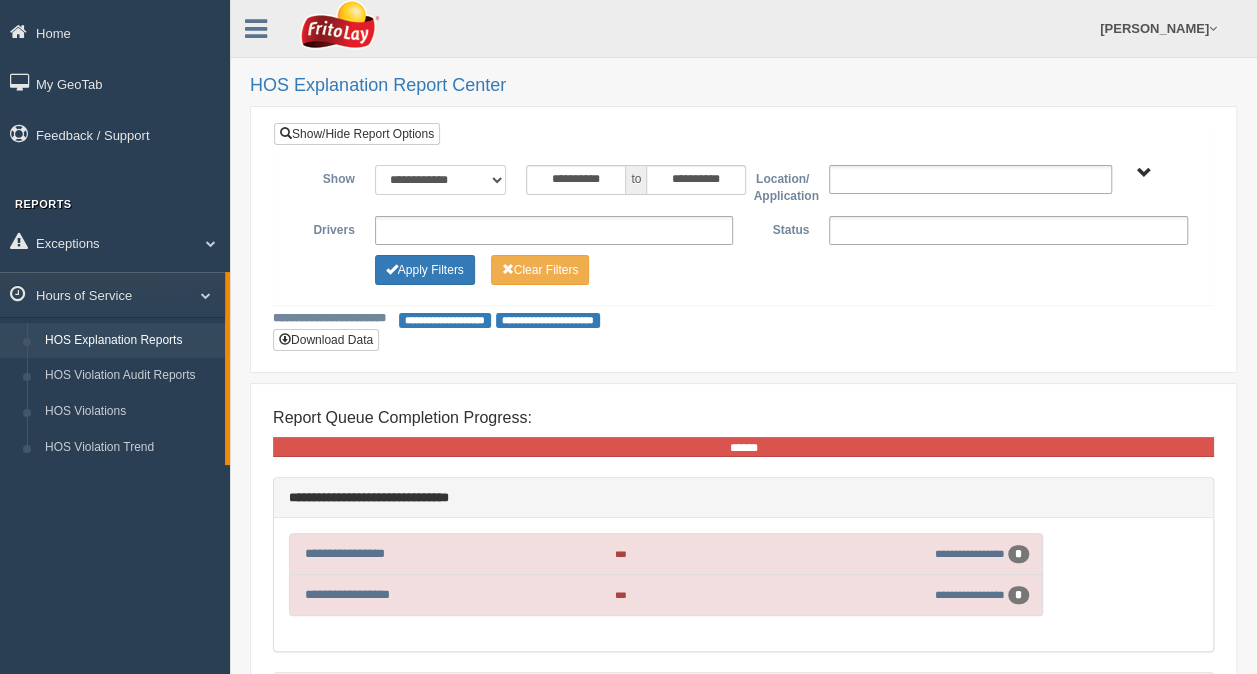click on "**********" at bounding box center (441, 180) 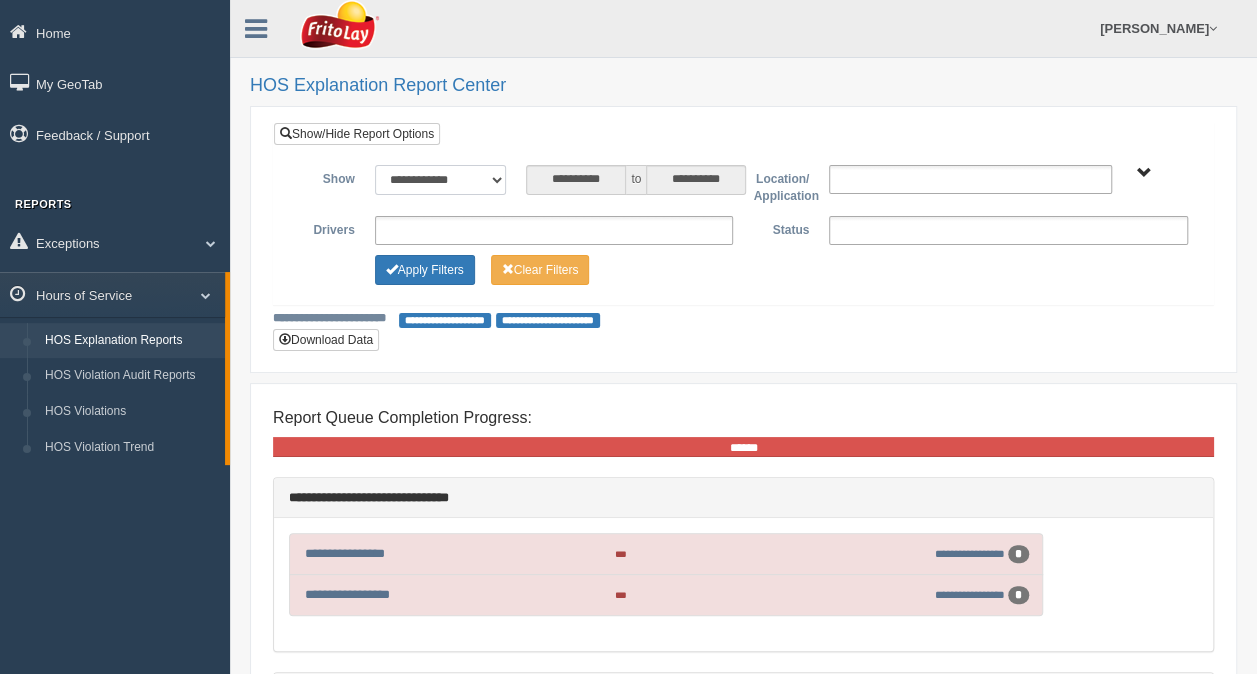 type on "**********" 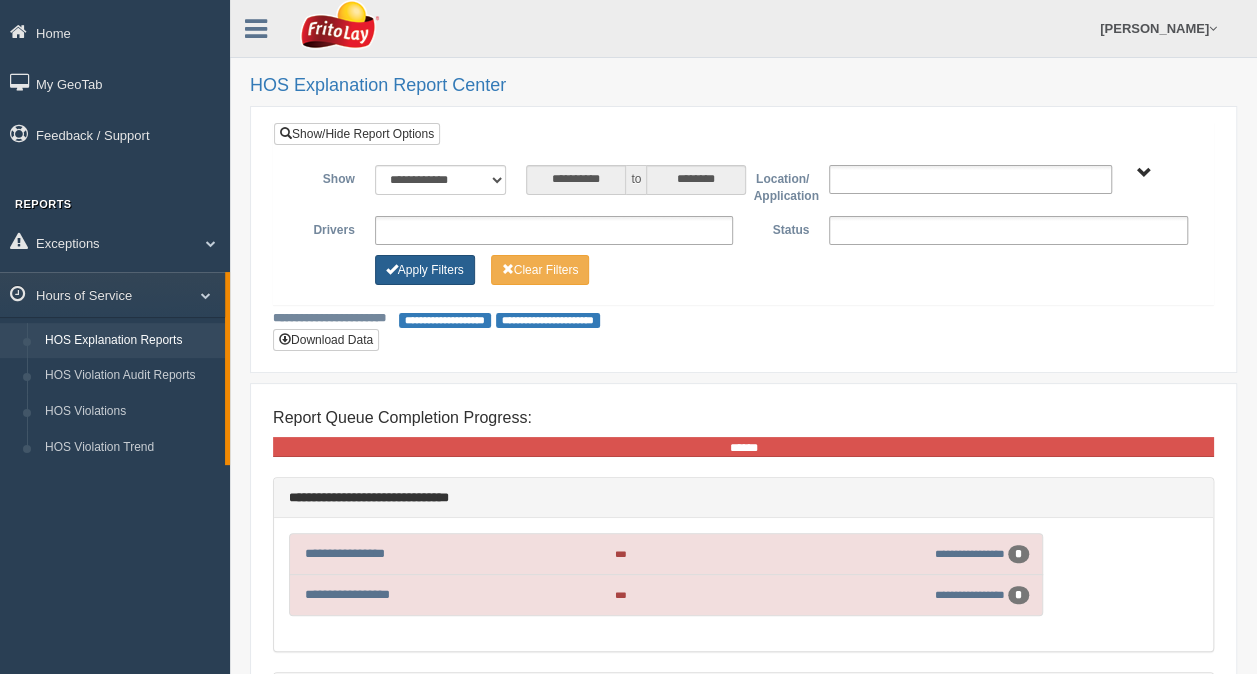 click on "Apply Filters" at bounding box center [425, 270] 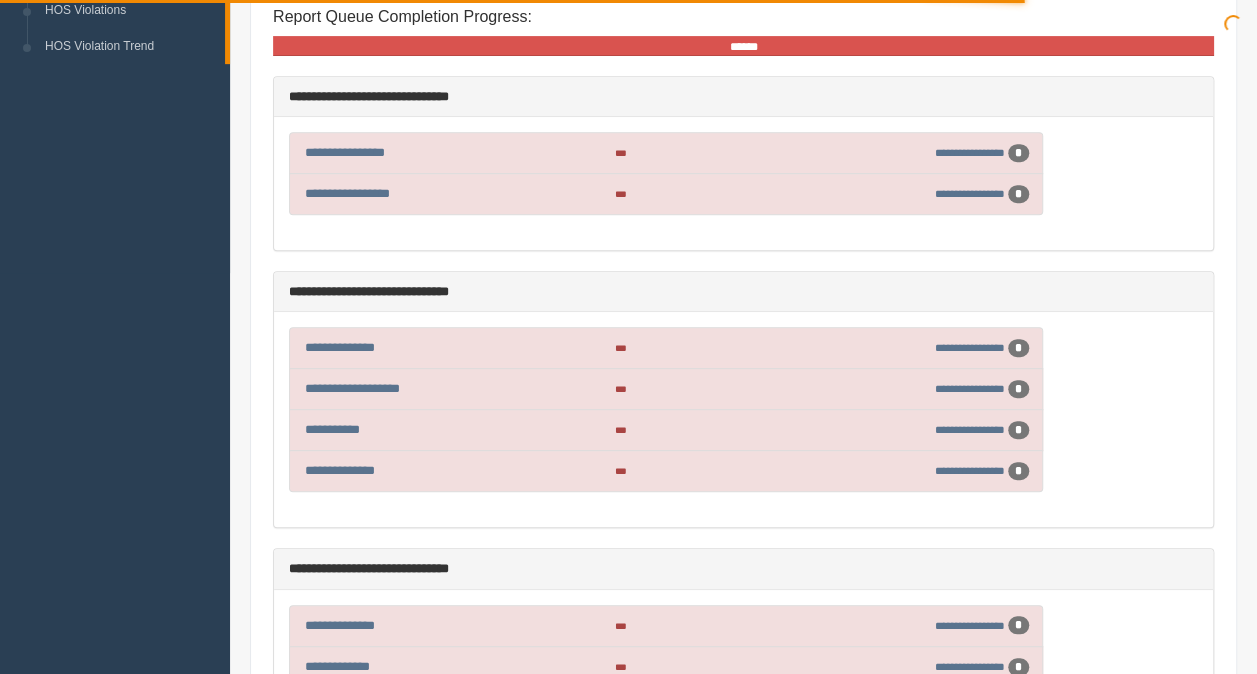 scroll, scrollTop: 402, scrollLeft: 0, axis: vertical 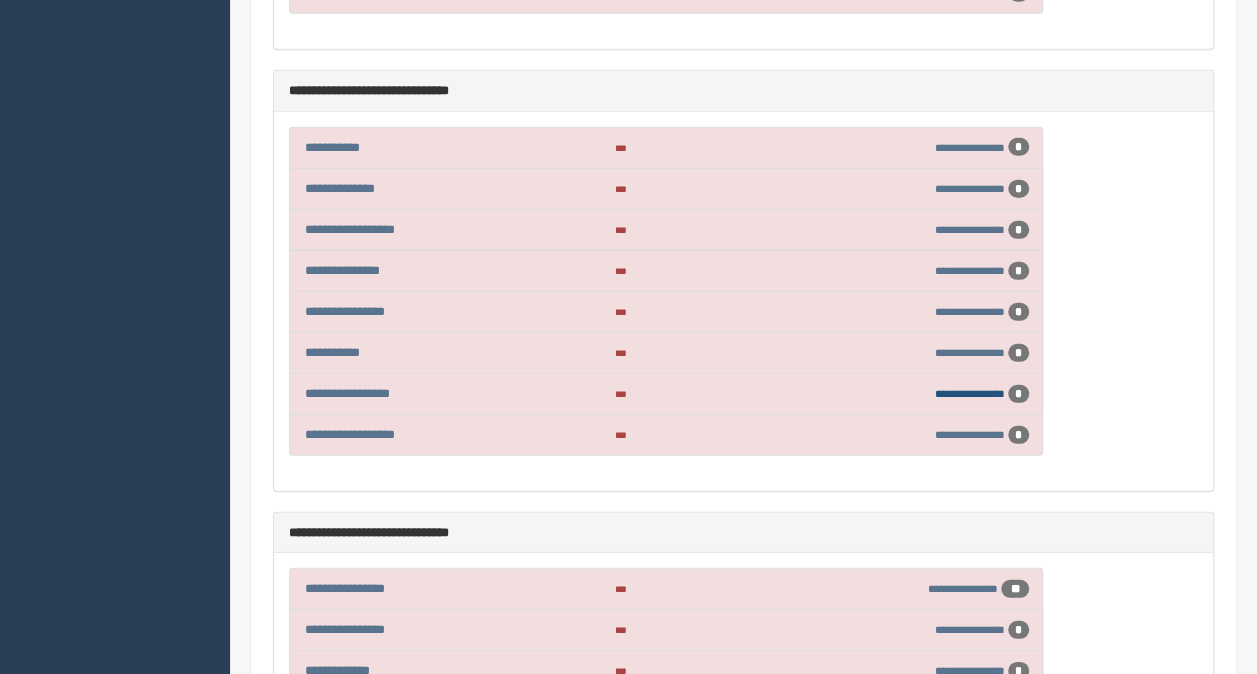 click on "**********" at bounding box center [970, 393] 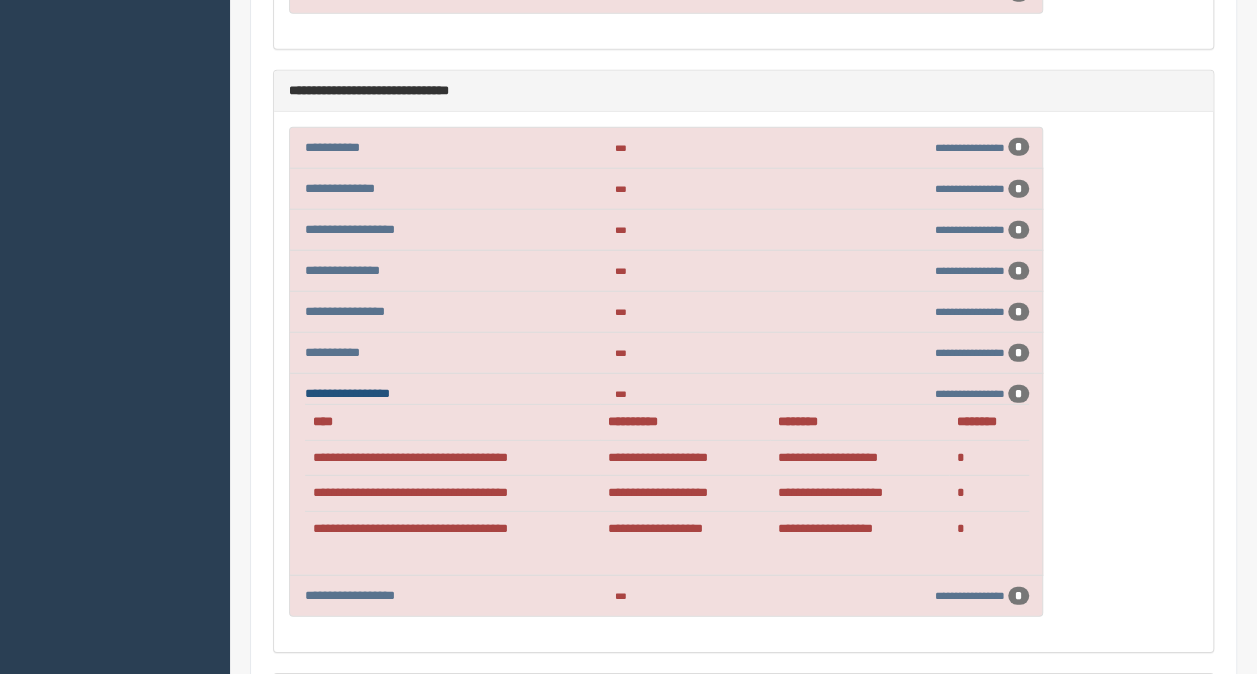 click on "**********" at bounding box center [347, 393] 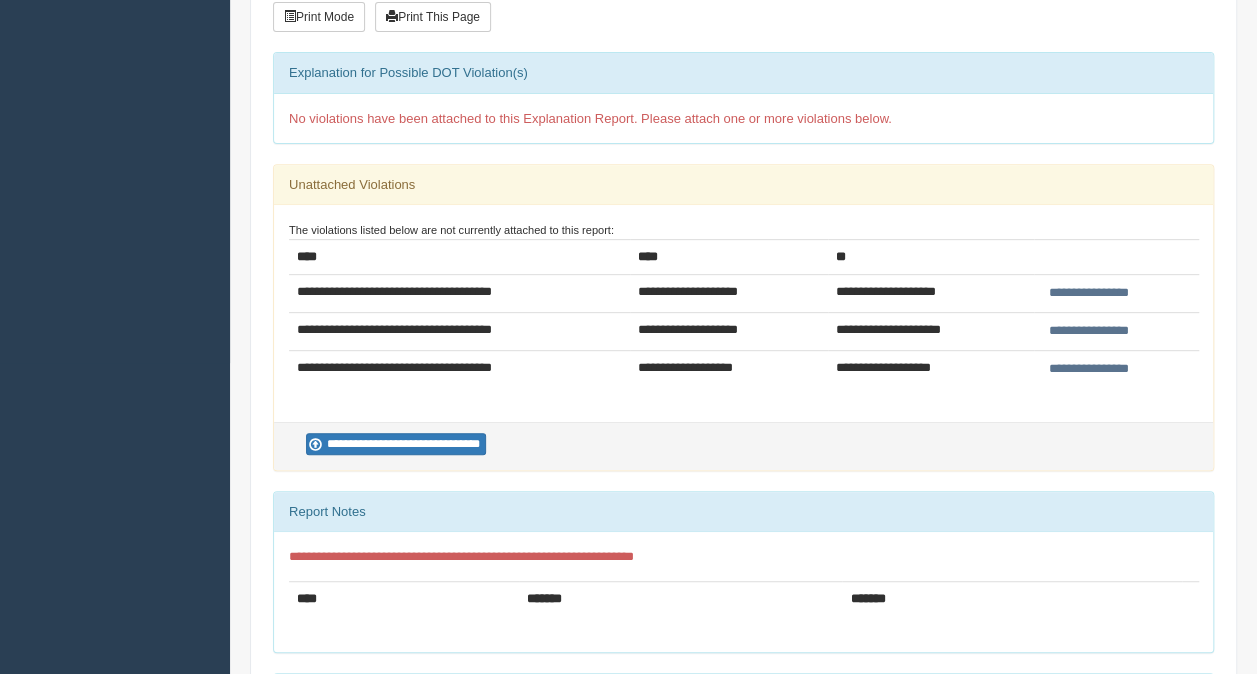 scroll, scrollTop: 386, scrollLeft: 0, axis: vertical 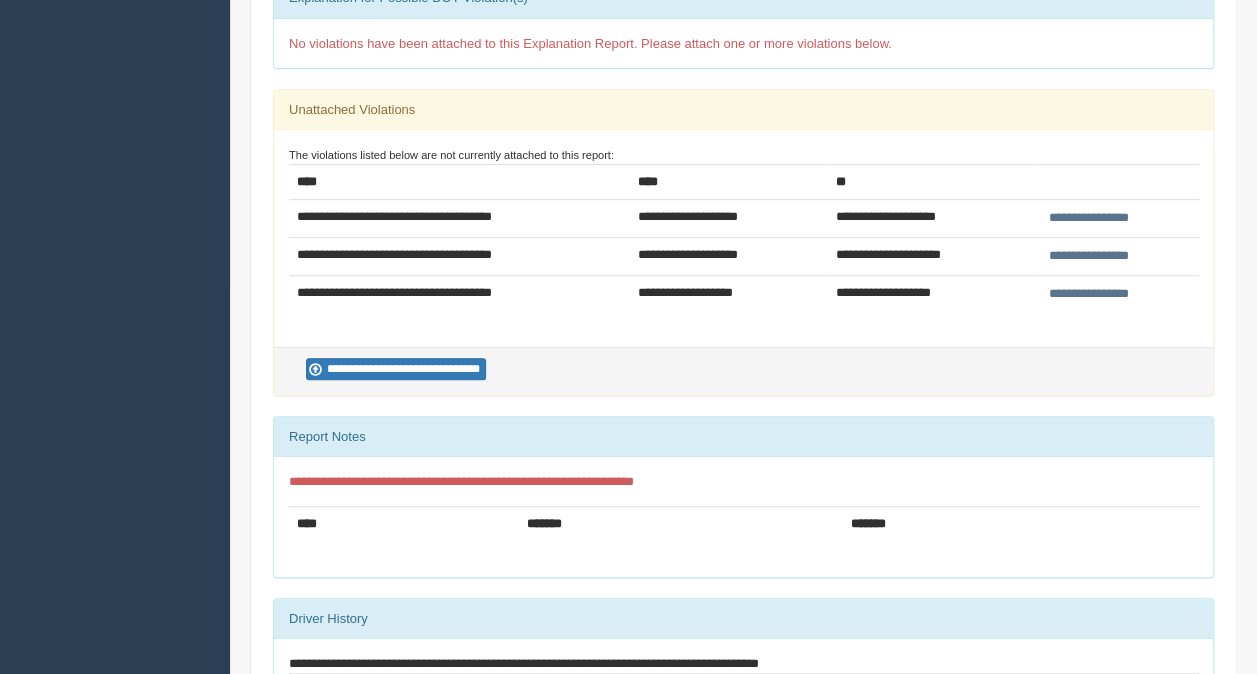 click on "**********" at bounding box center [1088, 294] 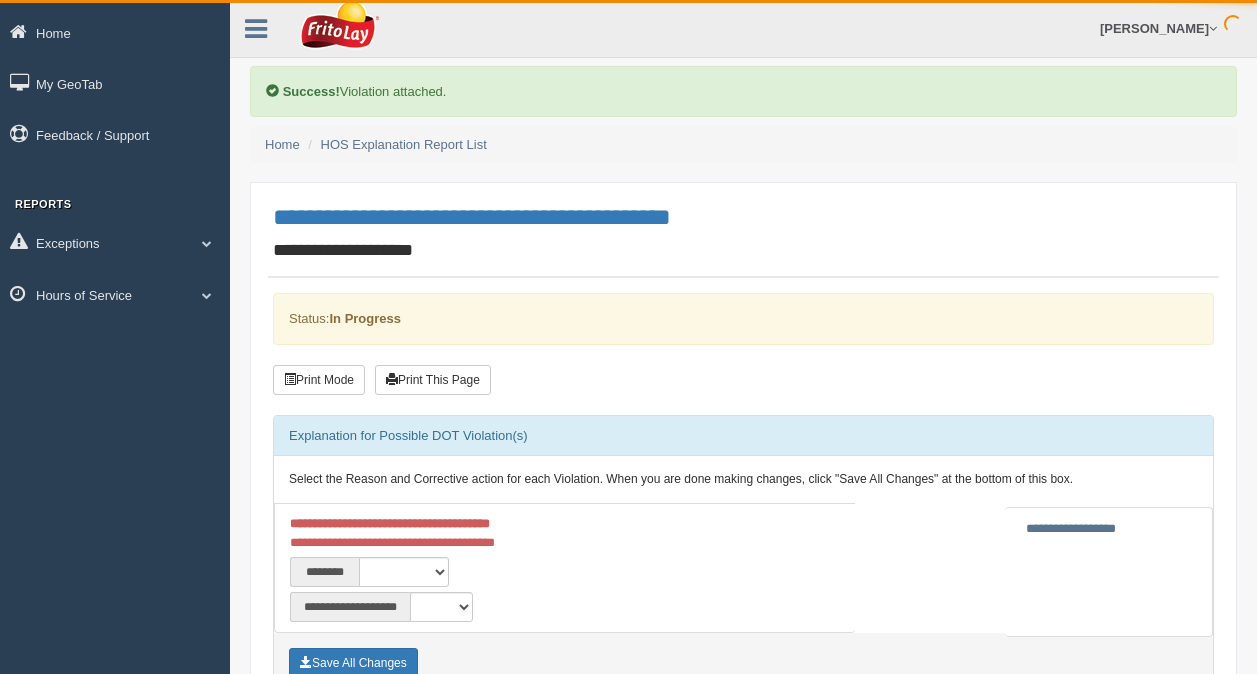 scroll, scrollTop: 0, scrollLeft: 0, axis: both 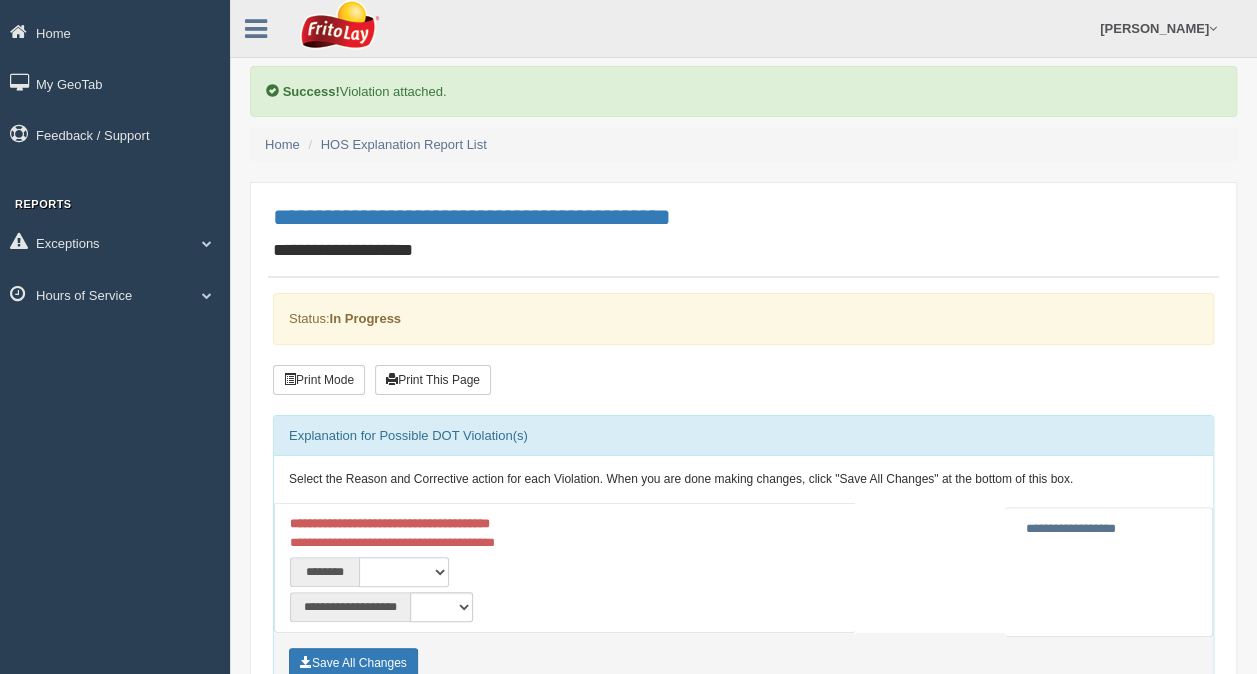 click on "**********" at bounding box center [404, 572] 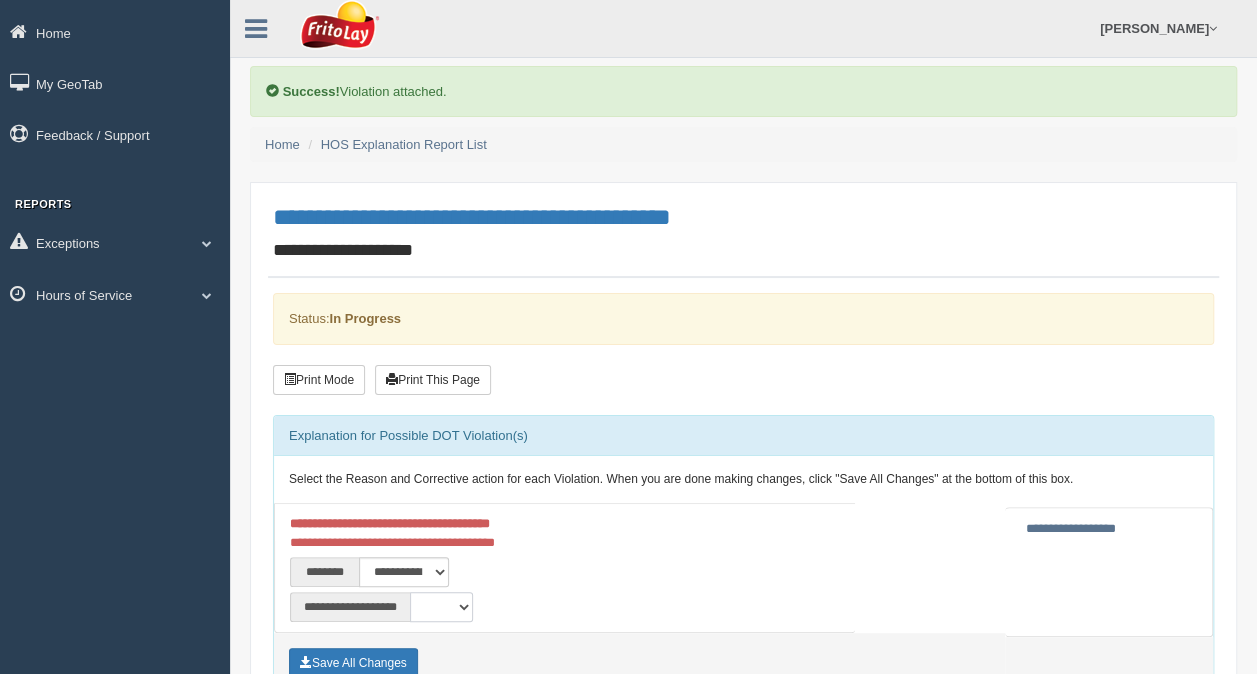 click on "**********" at bounding box center (441, 607) 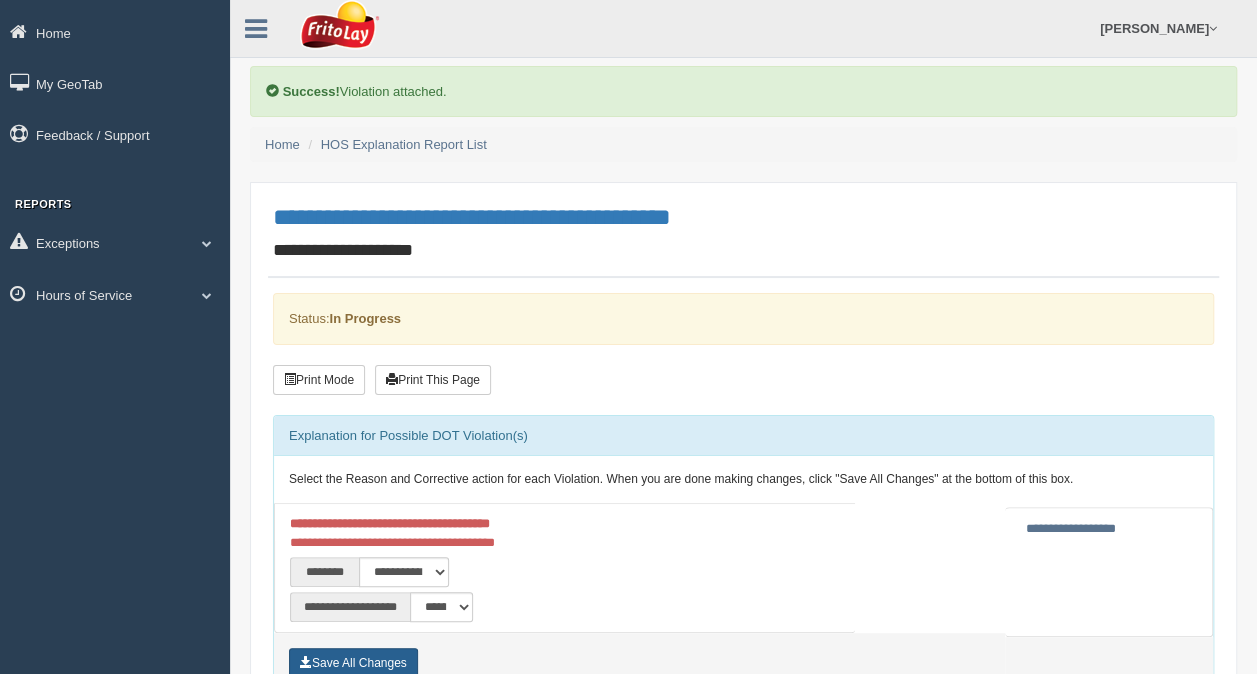 click on "Save All Changes" at bounding box center (353, 663) 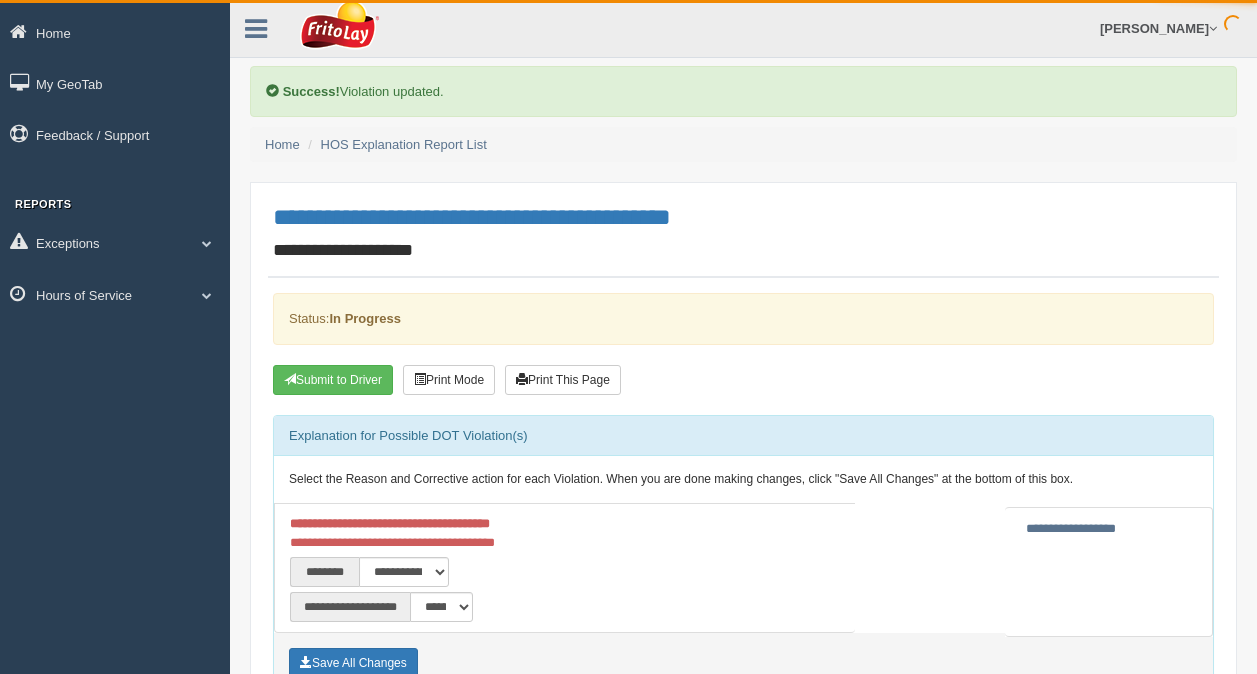 scroll, scrollTop: 0, scrollLeft: 0, axis: both 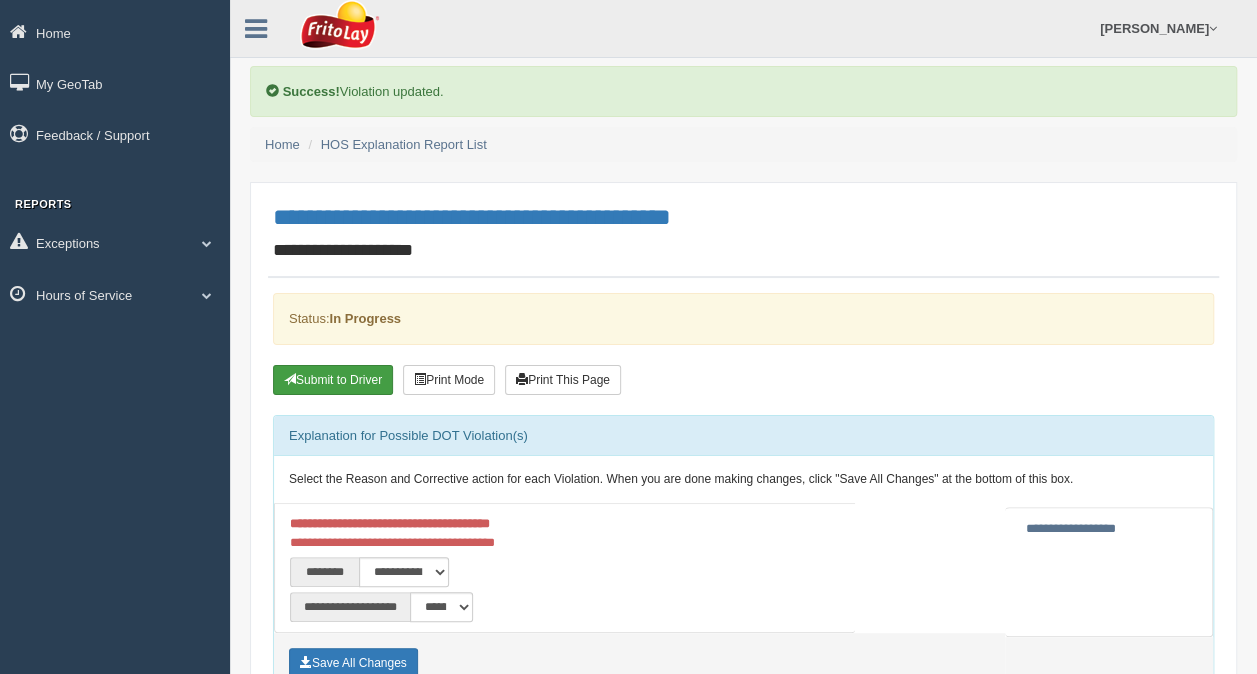 click on "Submit to Driver" at bounding box center (333, 380) 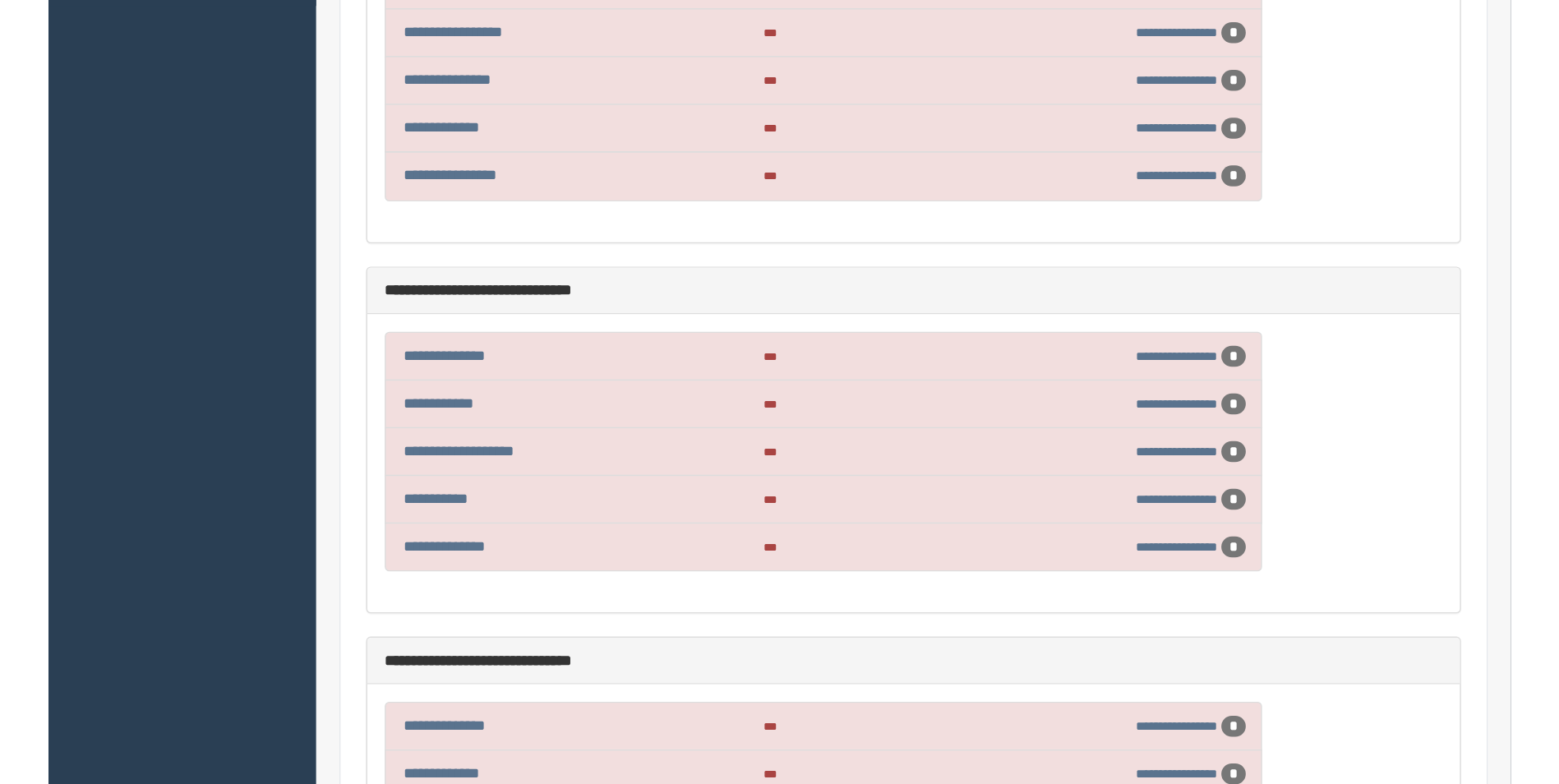 scroll, scrollTop: 550, scrollLeft: 0, axis: vertical 